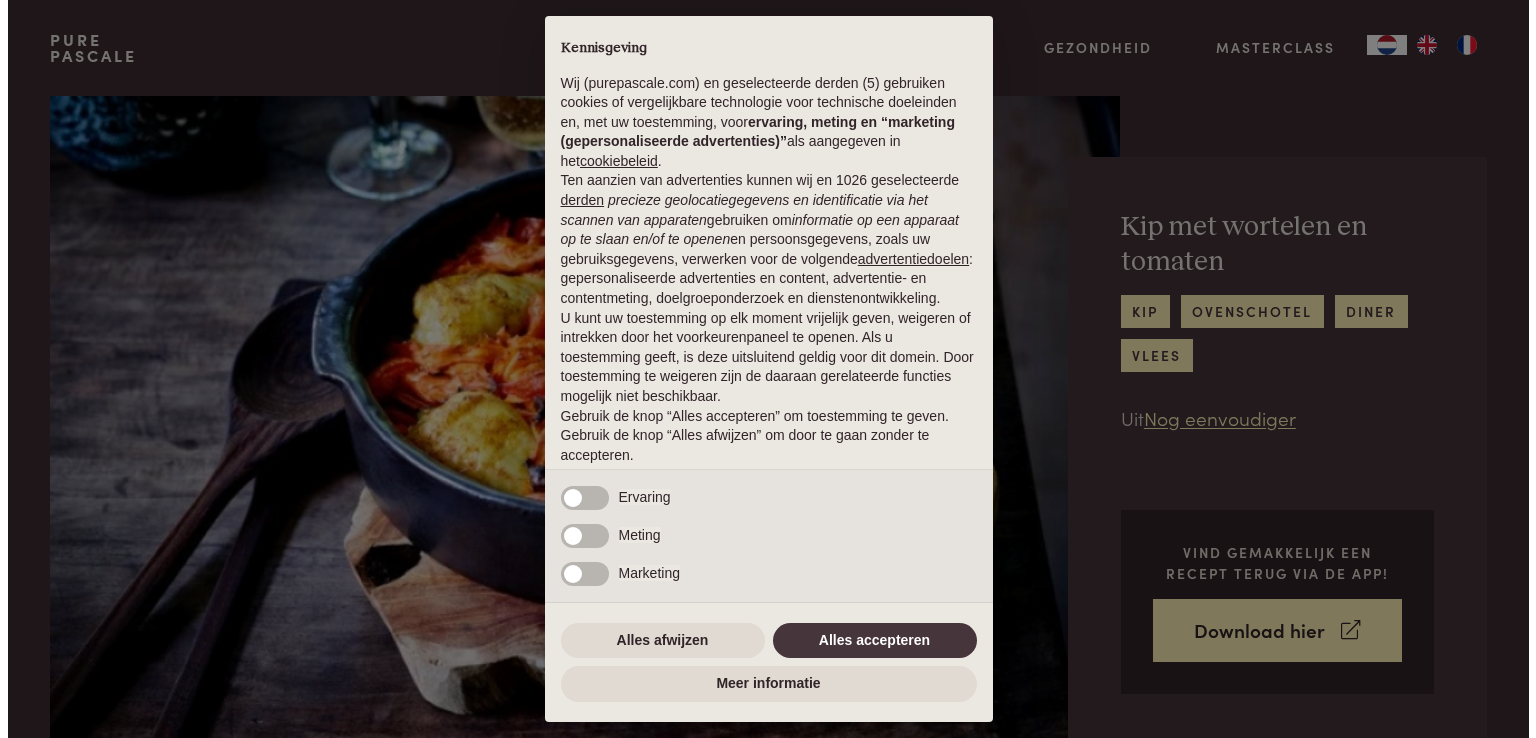 scroll, scrollTop: 0, scrollLeft: 0, axis: both 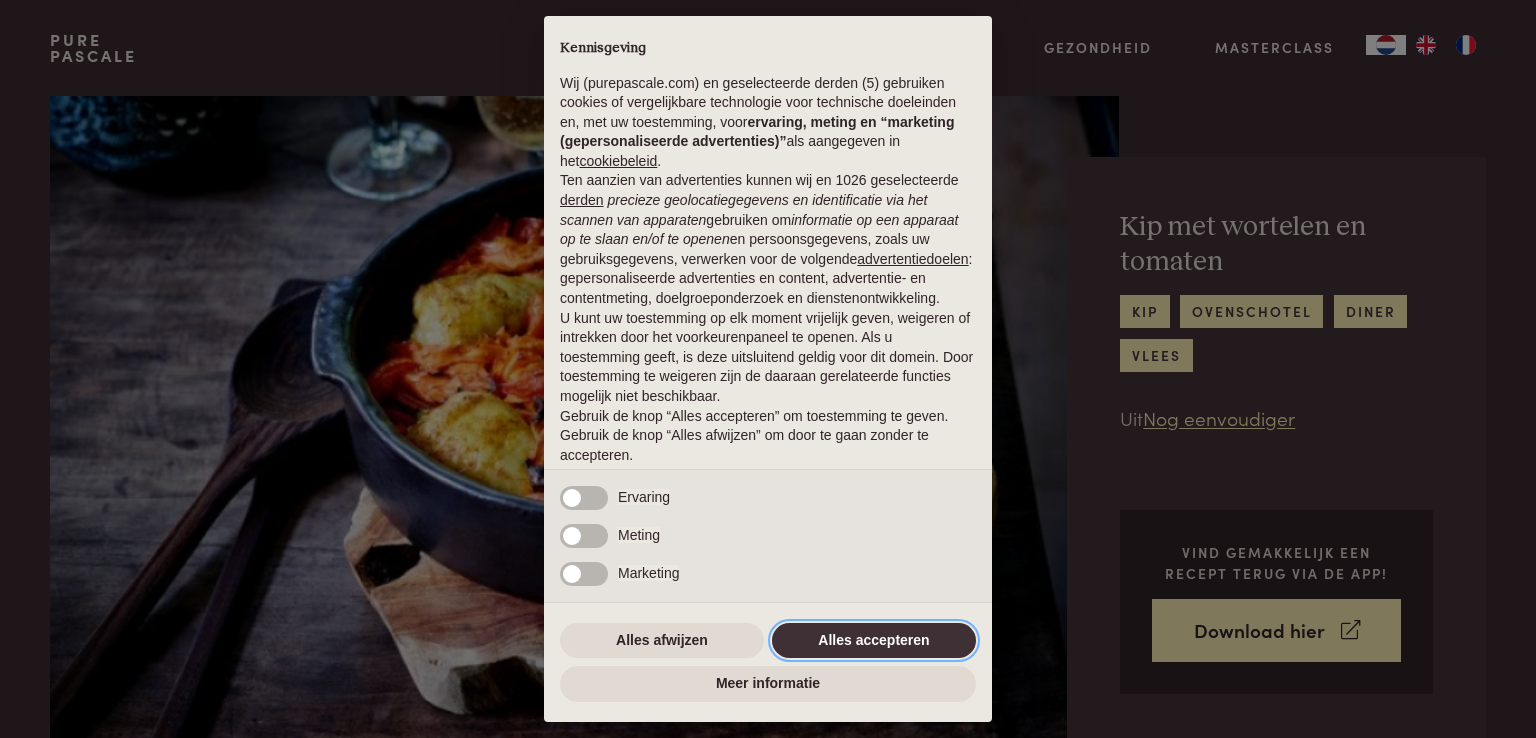click on "Alles accepteren" at bounding box center [874, 641] 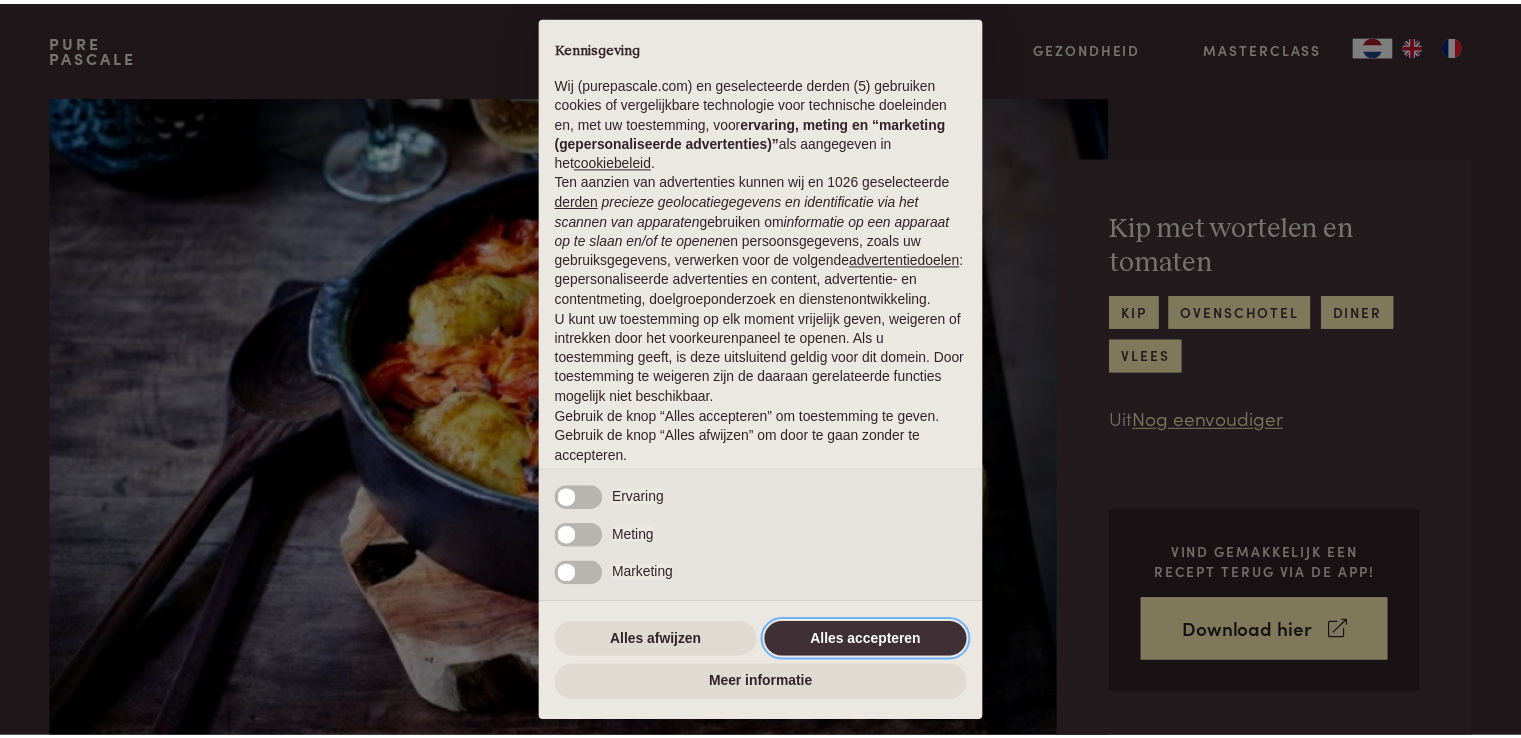 scroll, scrollTop: 66, scrollLeft: 0, axis: vertical 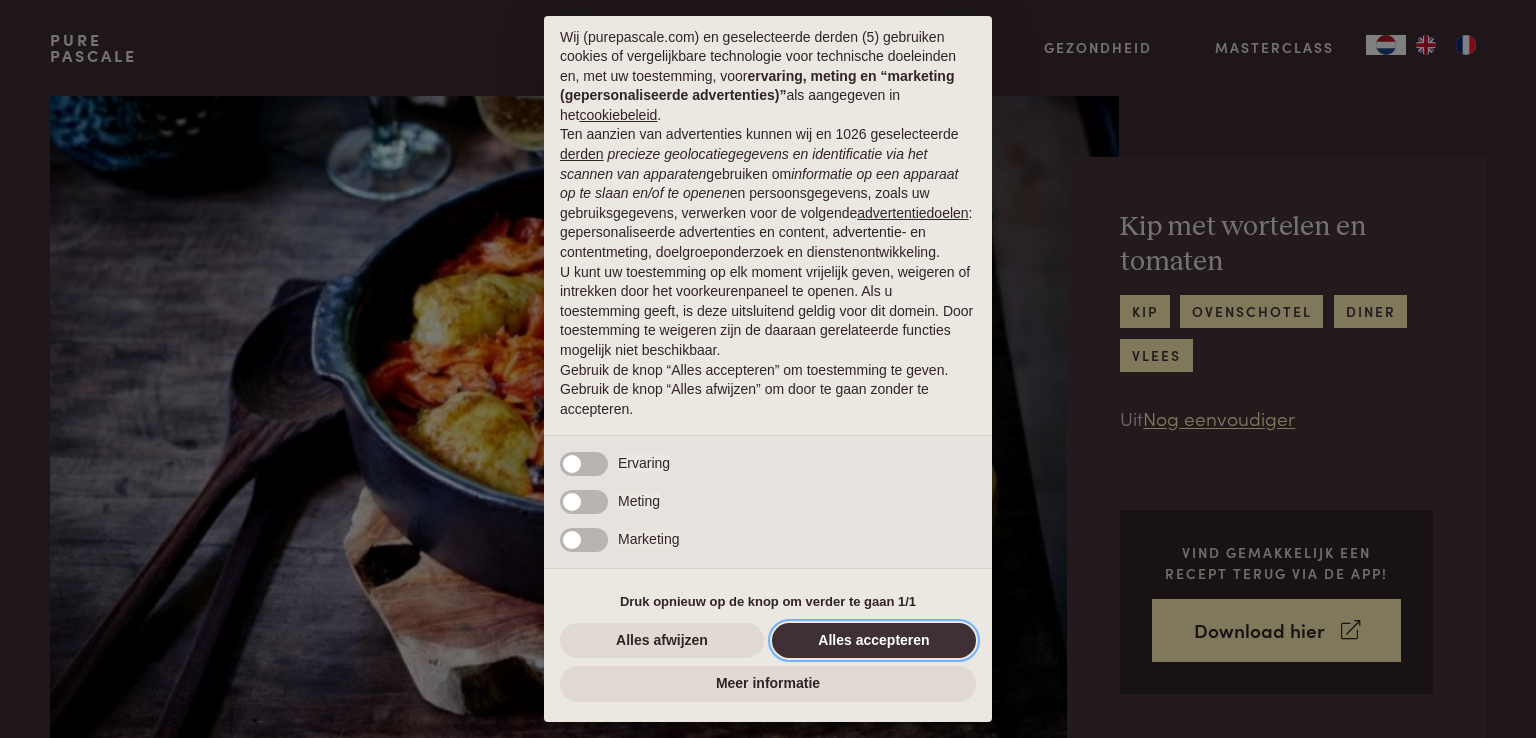 click on "Alles accepteren" at bounding box center (874, 641) 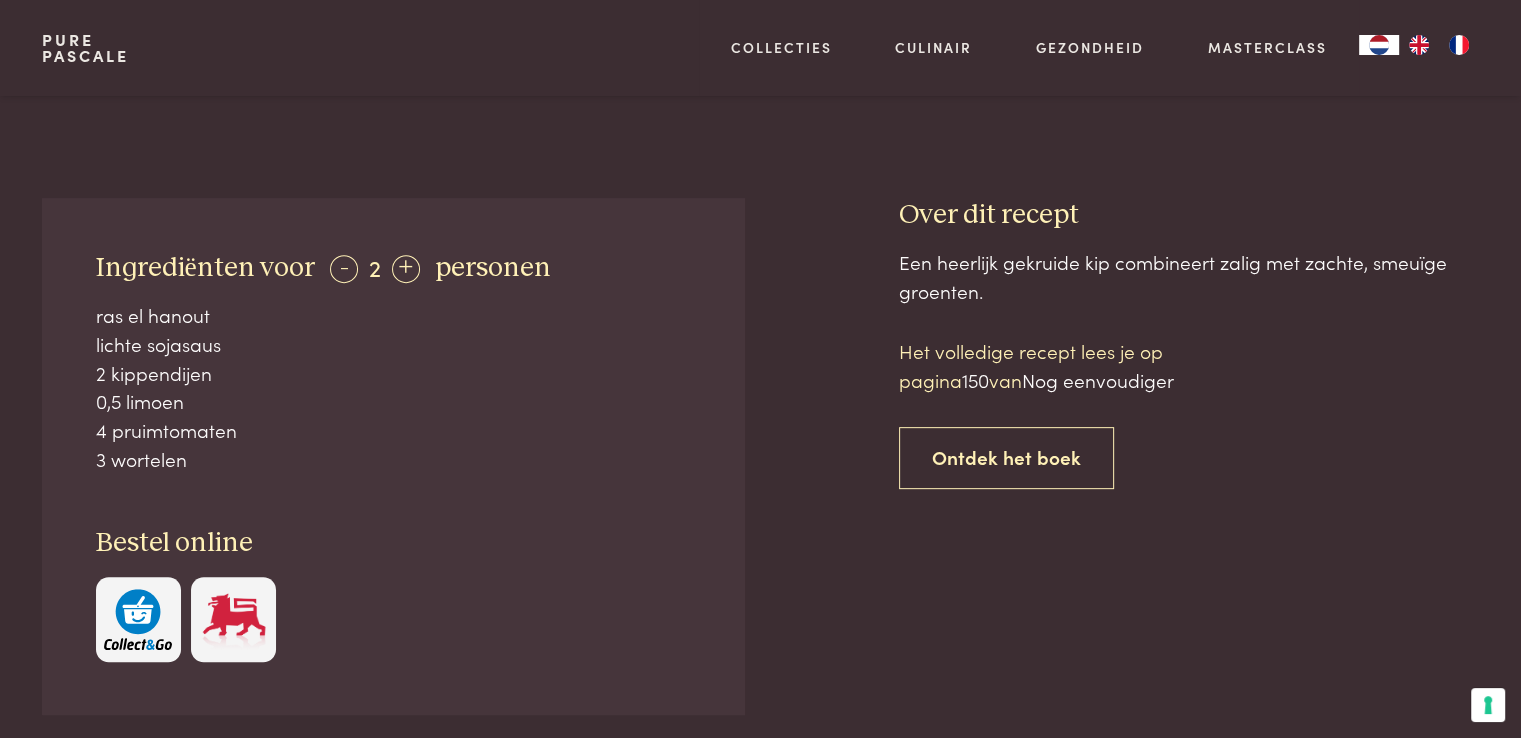 scroll, scrollTop: 600, scrollLeft: 0, axis: vertical 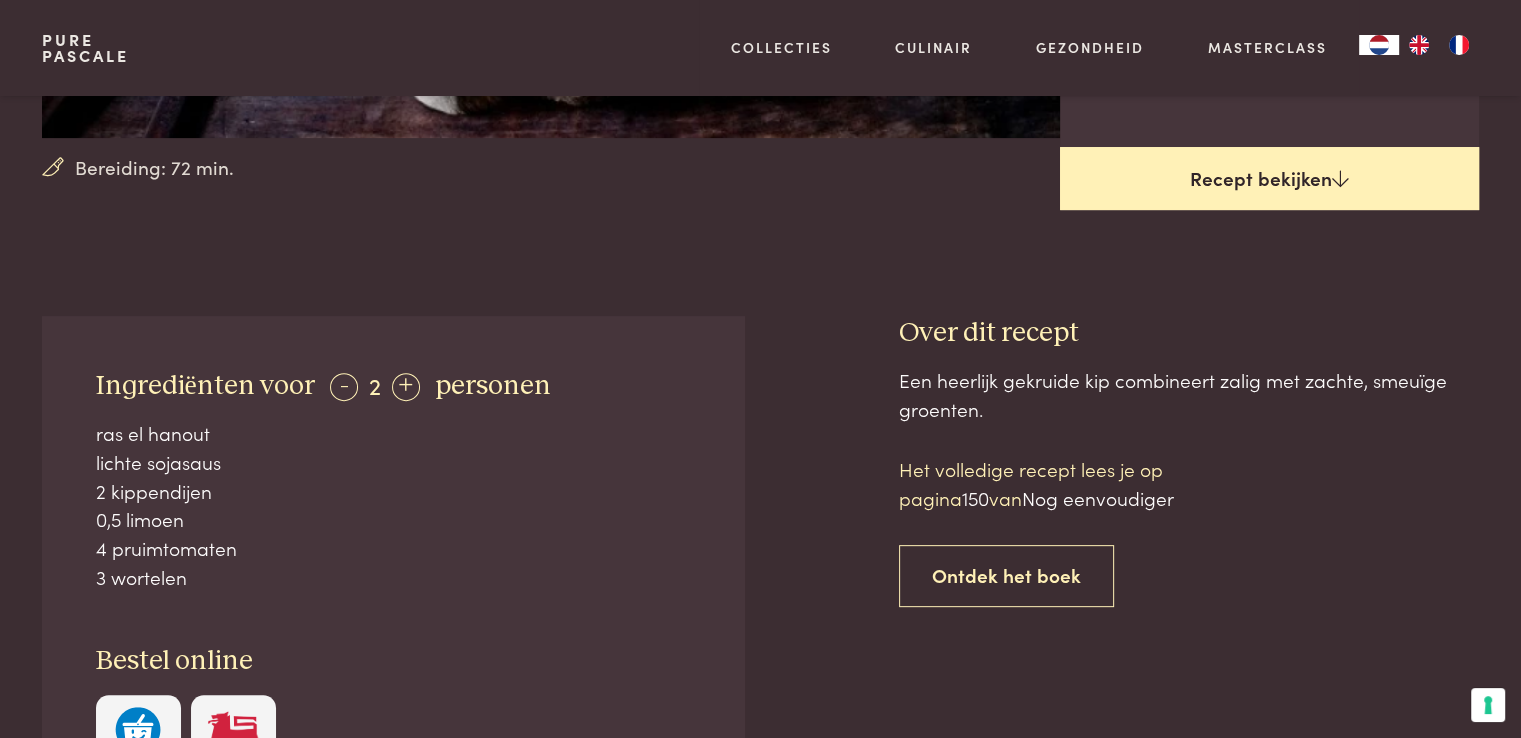 click on "Recept bekijken" at bounding box center (1269, 179) 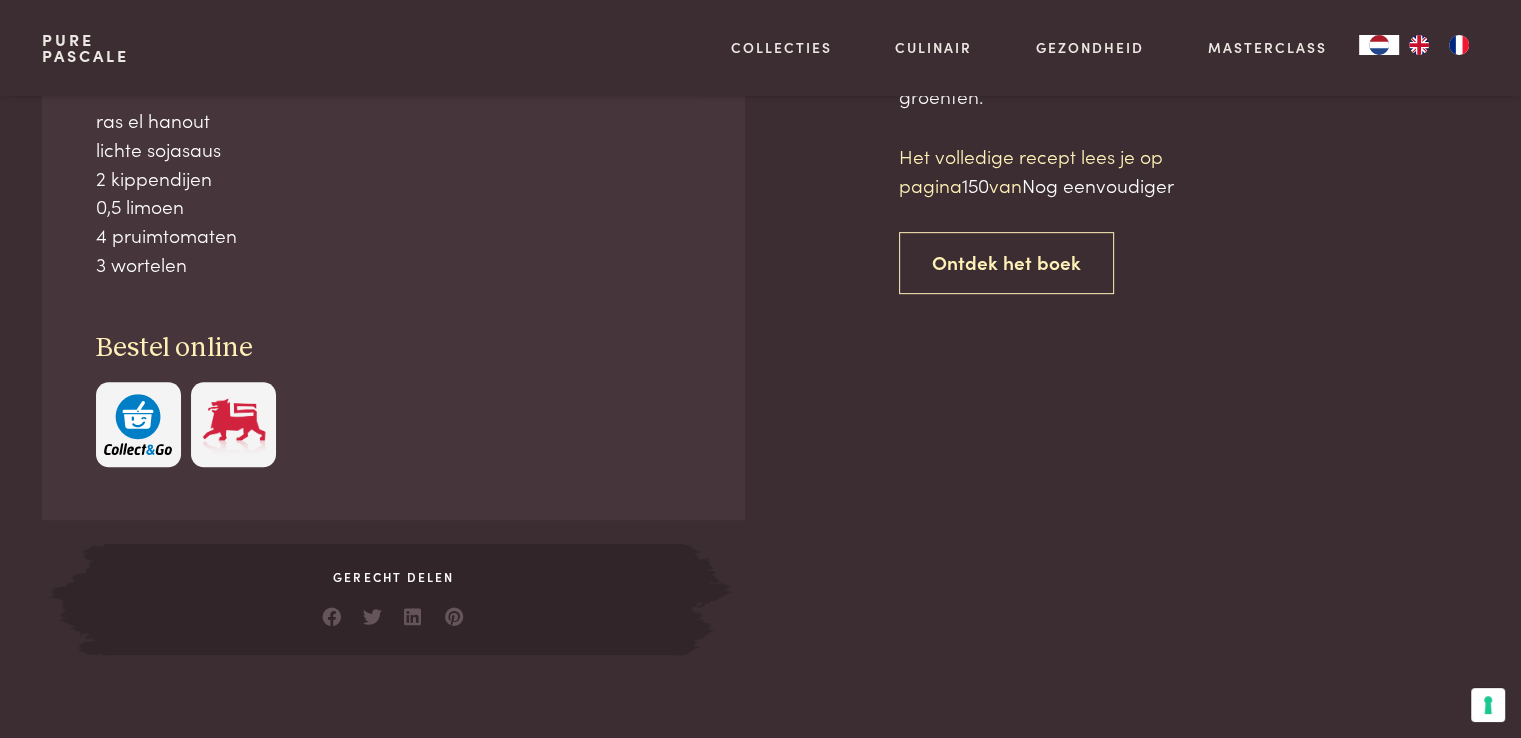scroll, scrollTop: 914, scrollLeft: 0, axis: vertical 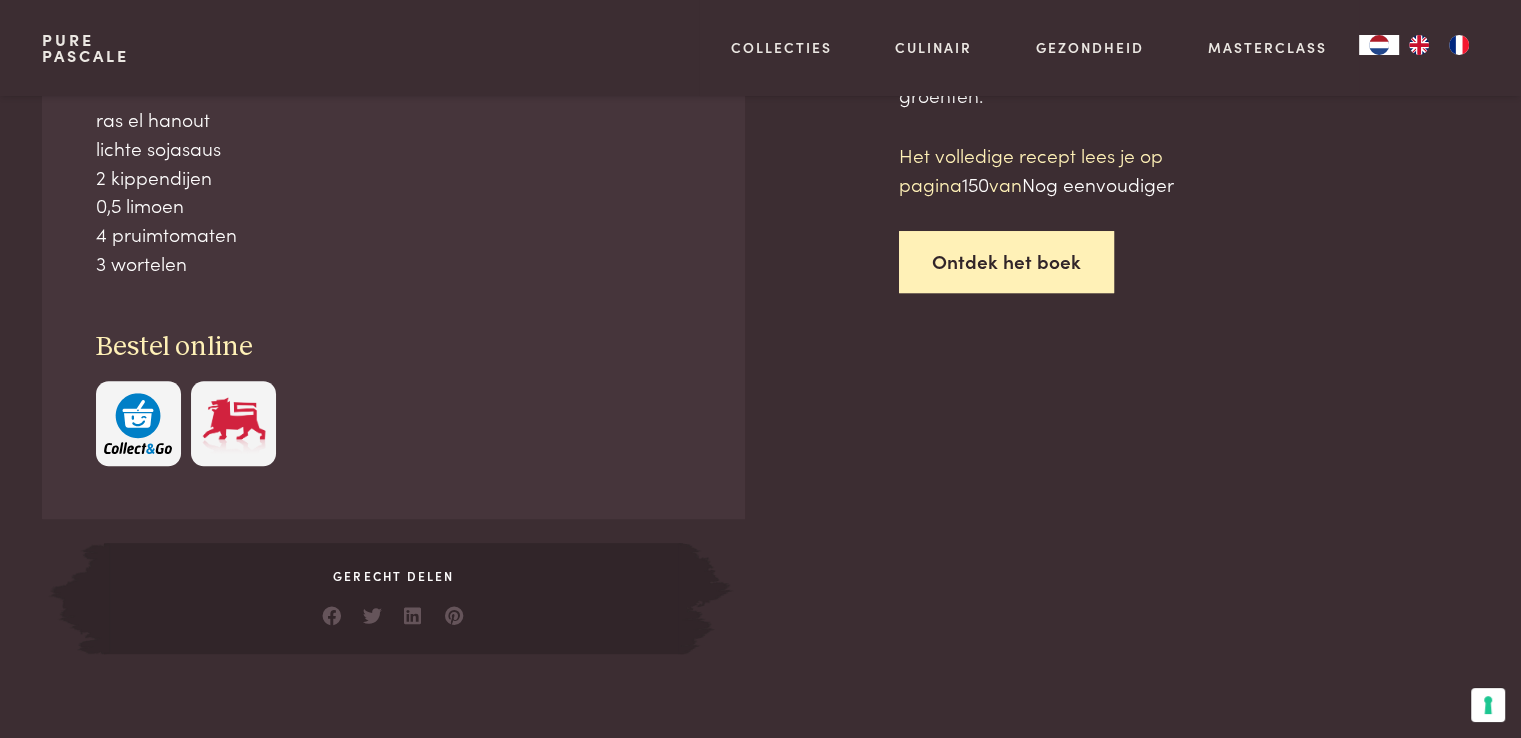 click on "Ontdek het boek" at bounding box center (1006, 262) 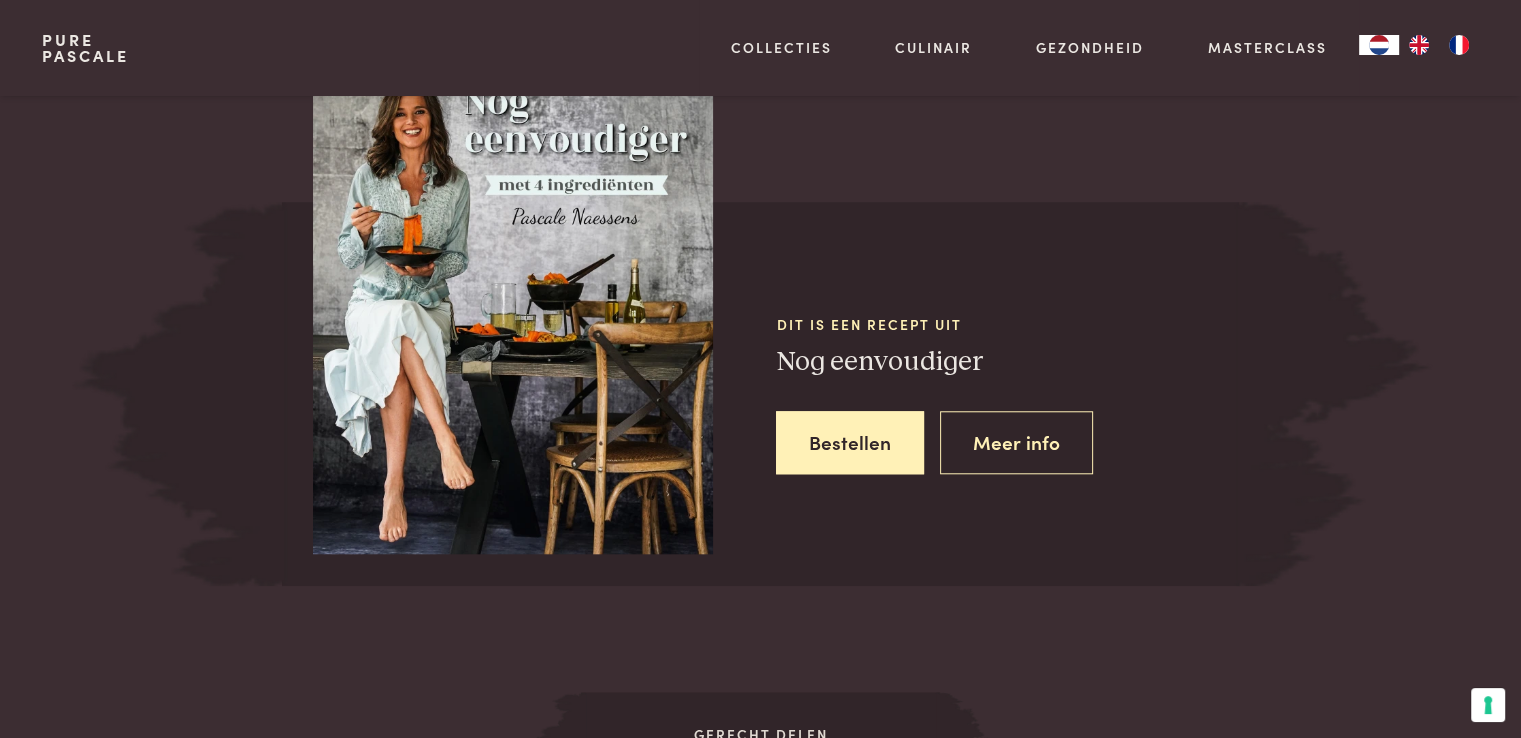 scroll, scrollTop: 1779, scrollLeft: 0, axis: vertical 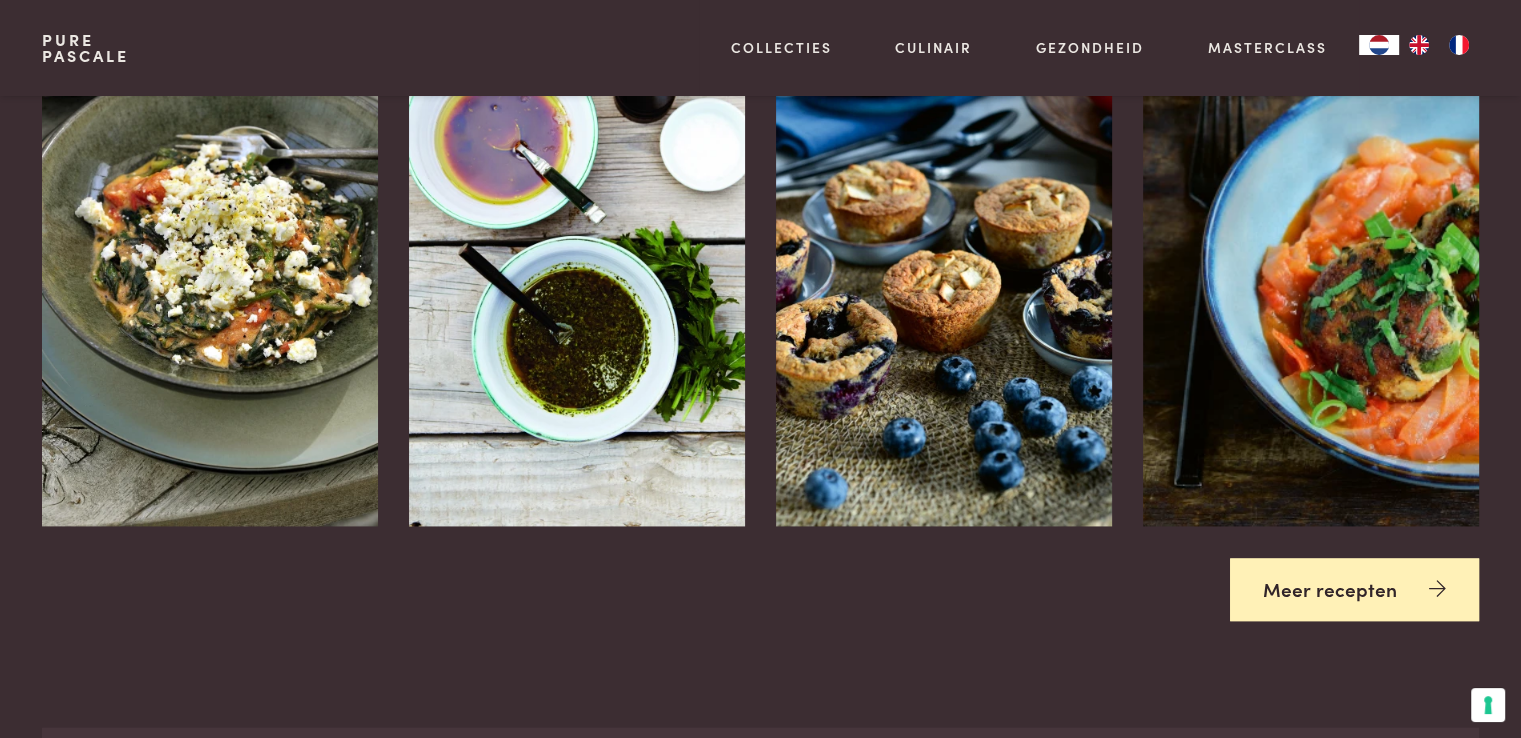 click on "Meer recepten" at bounding box center (1354, 589) 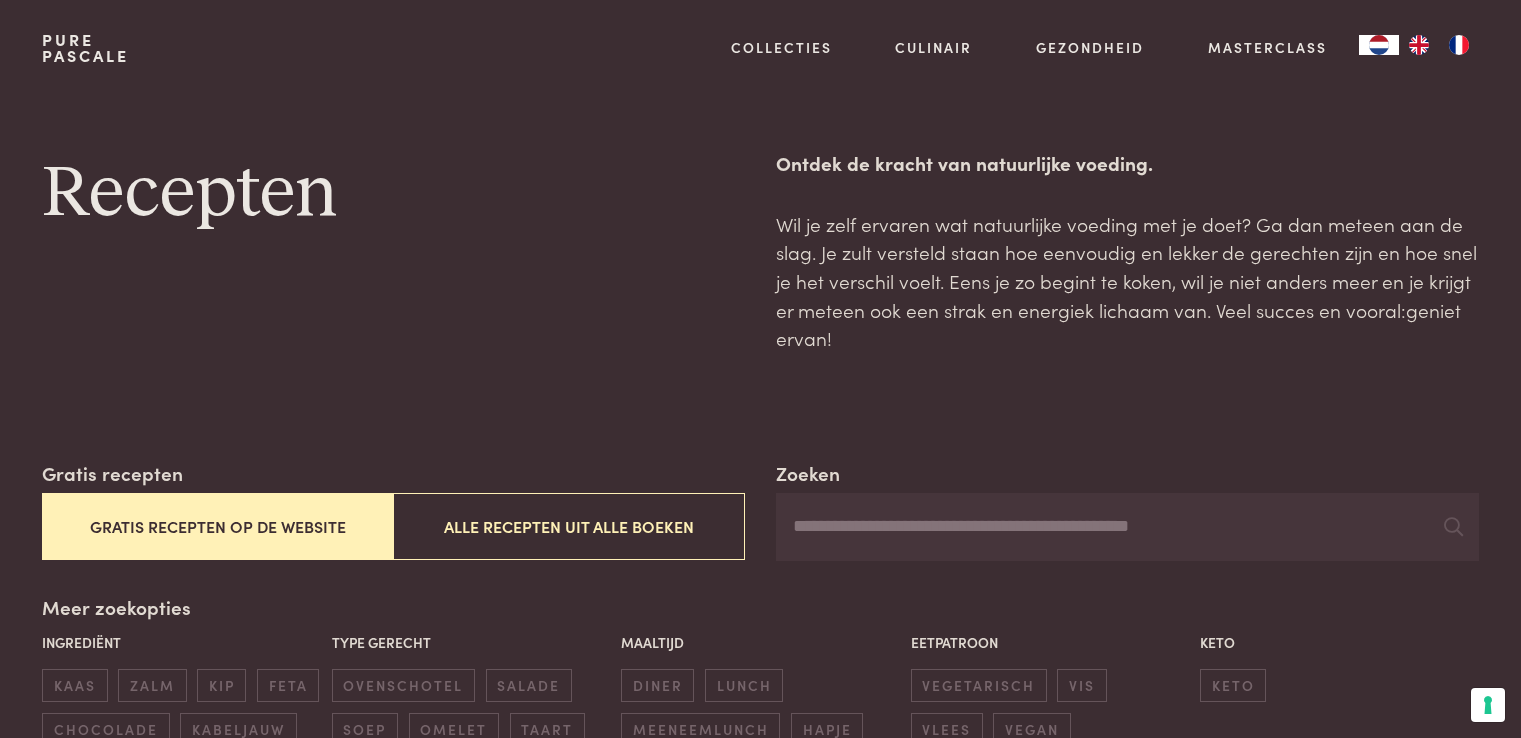 scroll, scrollTop: 0, scrollLeft: 0, axis: both 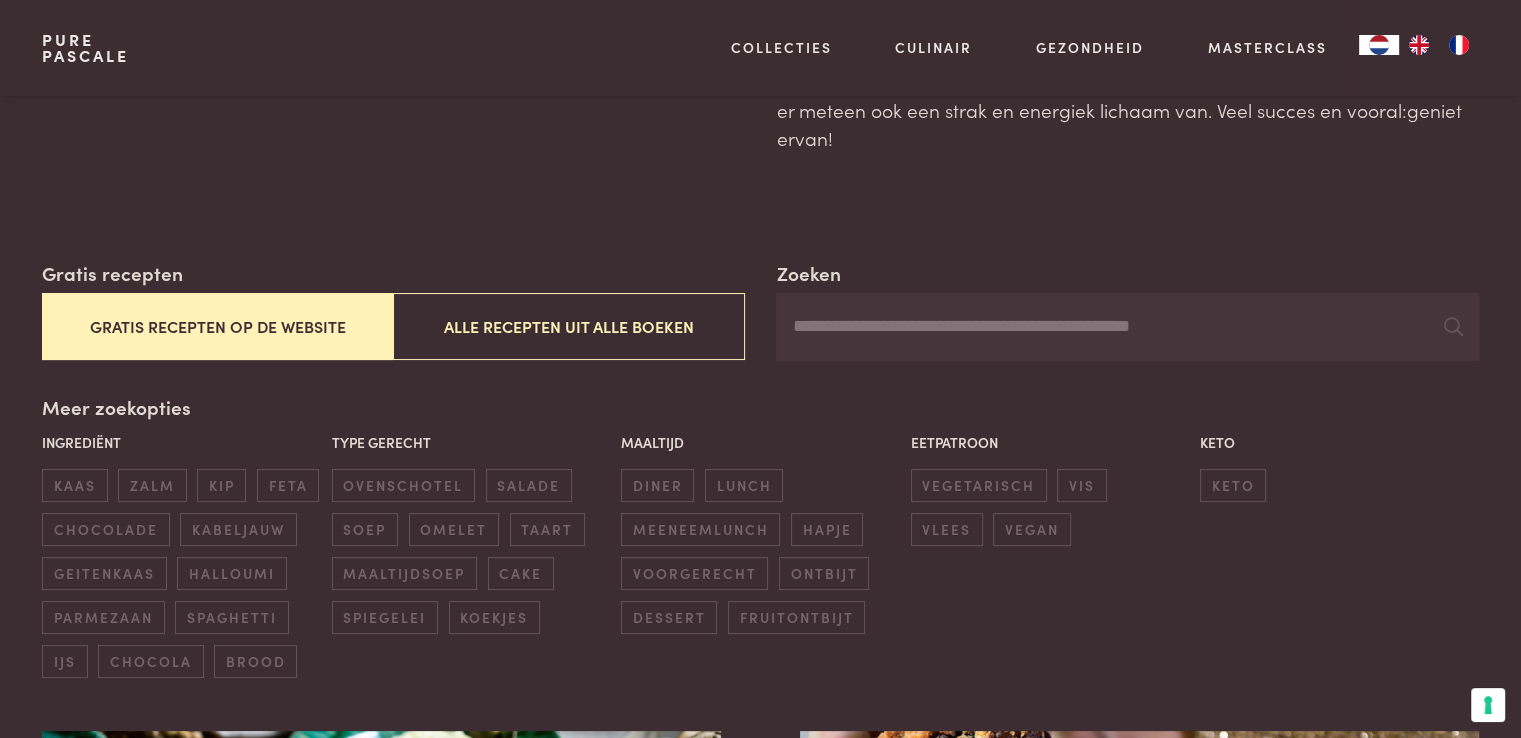 click on "Gratis recepten op de website" at bounding box center [217, 326] 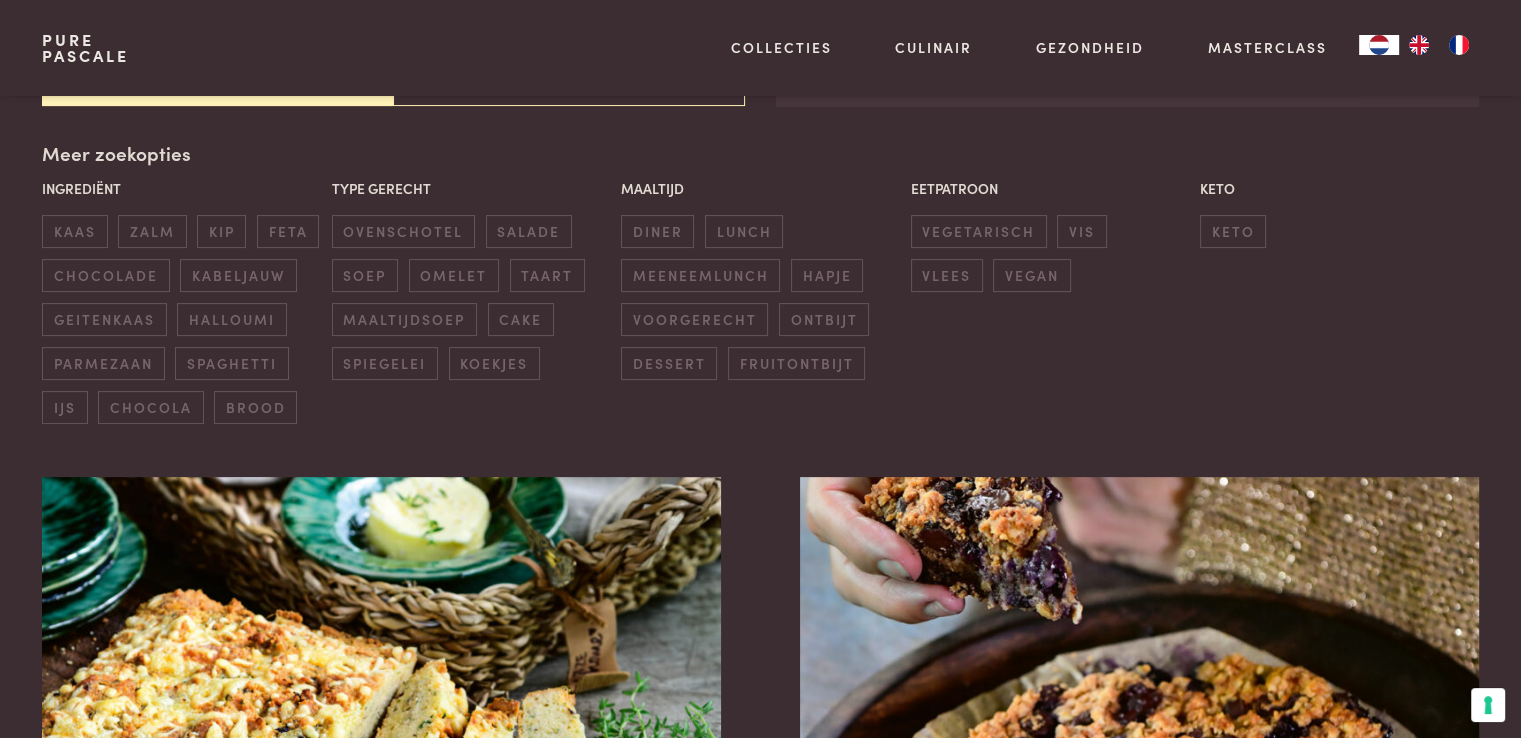 scroll, scrollTop: 459, scrollLeft: 0, axis: vertical 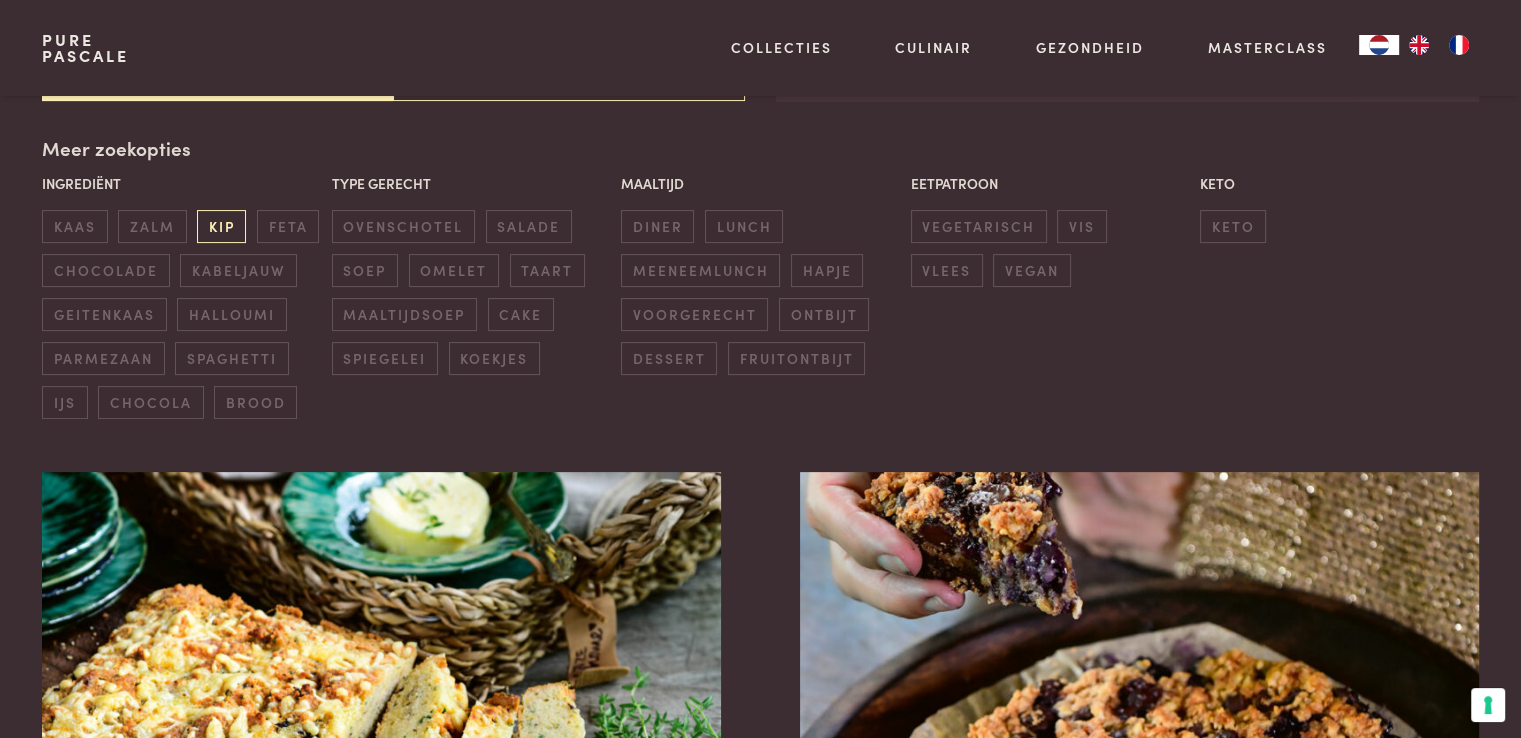 click on "kip" at bounding box center (221, 226) 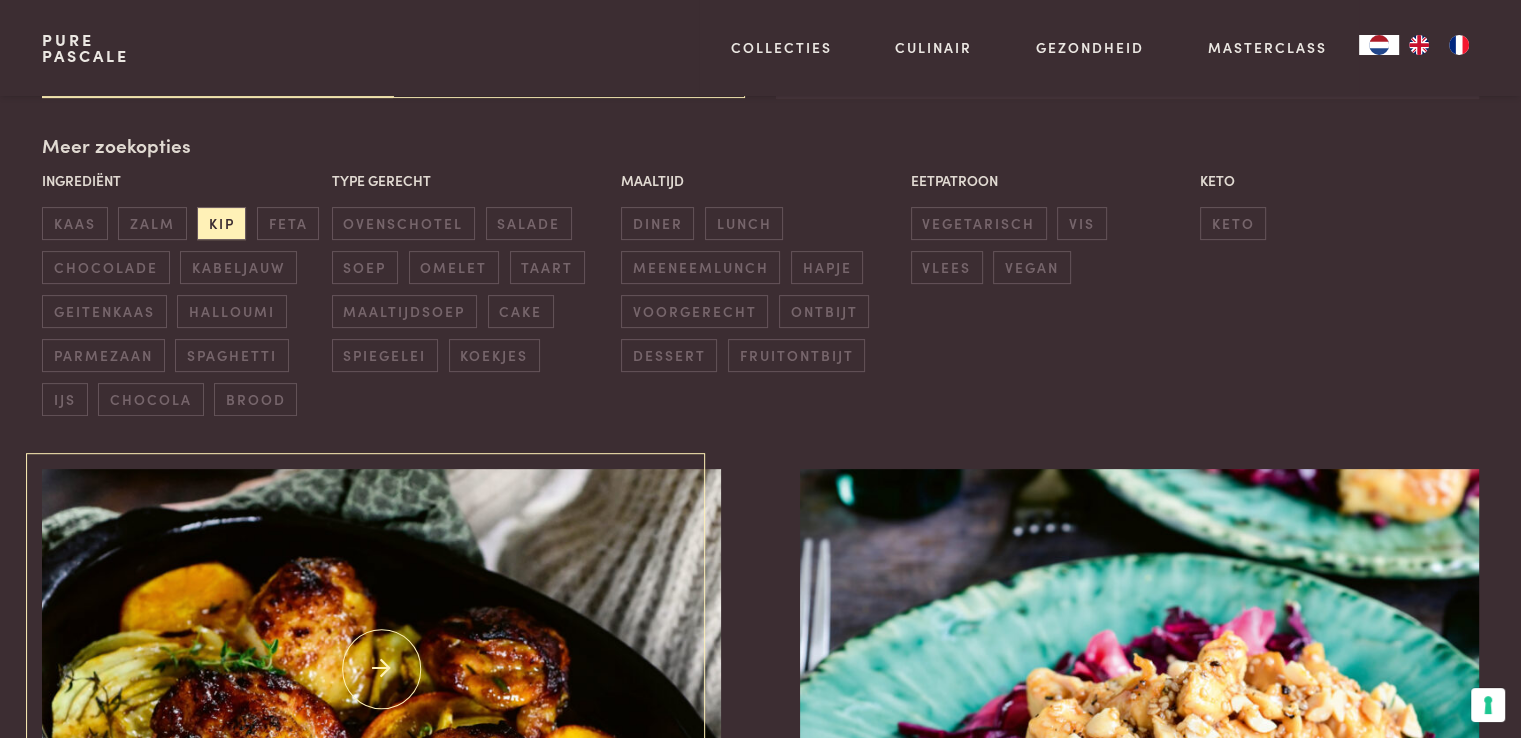 scroll, scrollTop: 459, scrollLeft: 0, axis: vertical 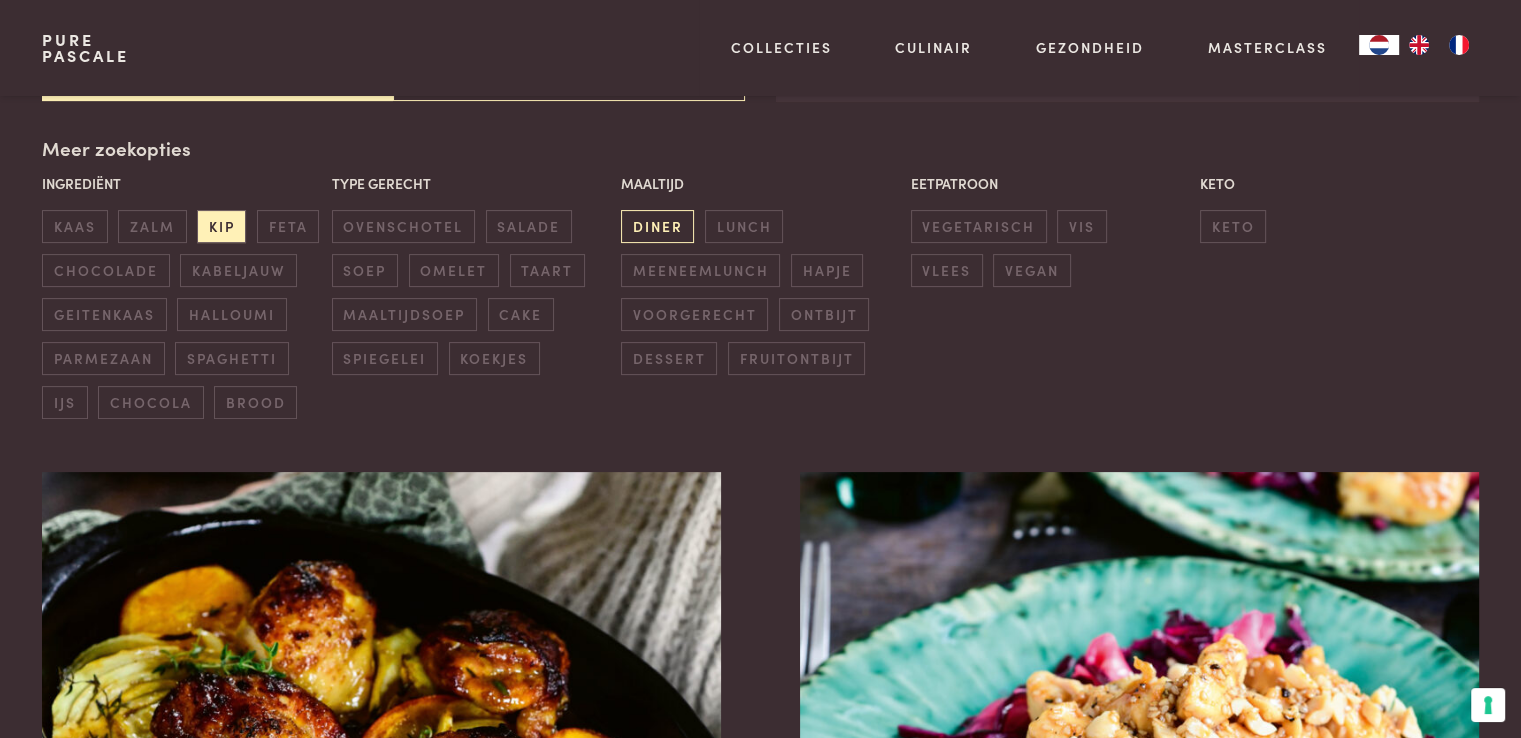 click on "diner" at bounding box center [657, 226] 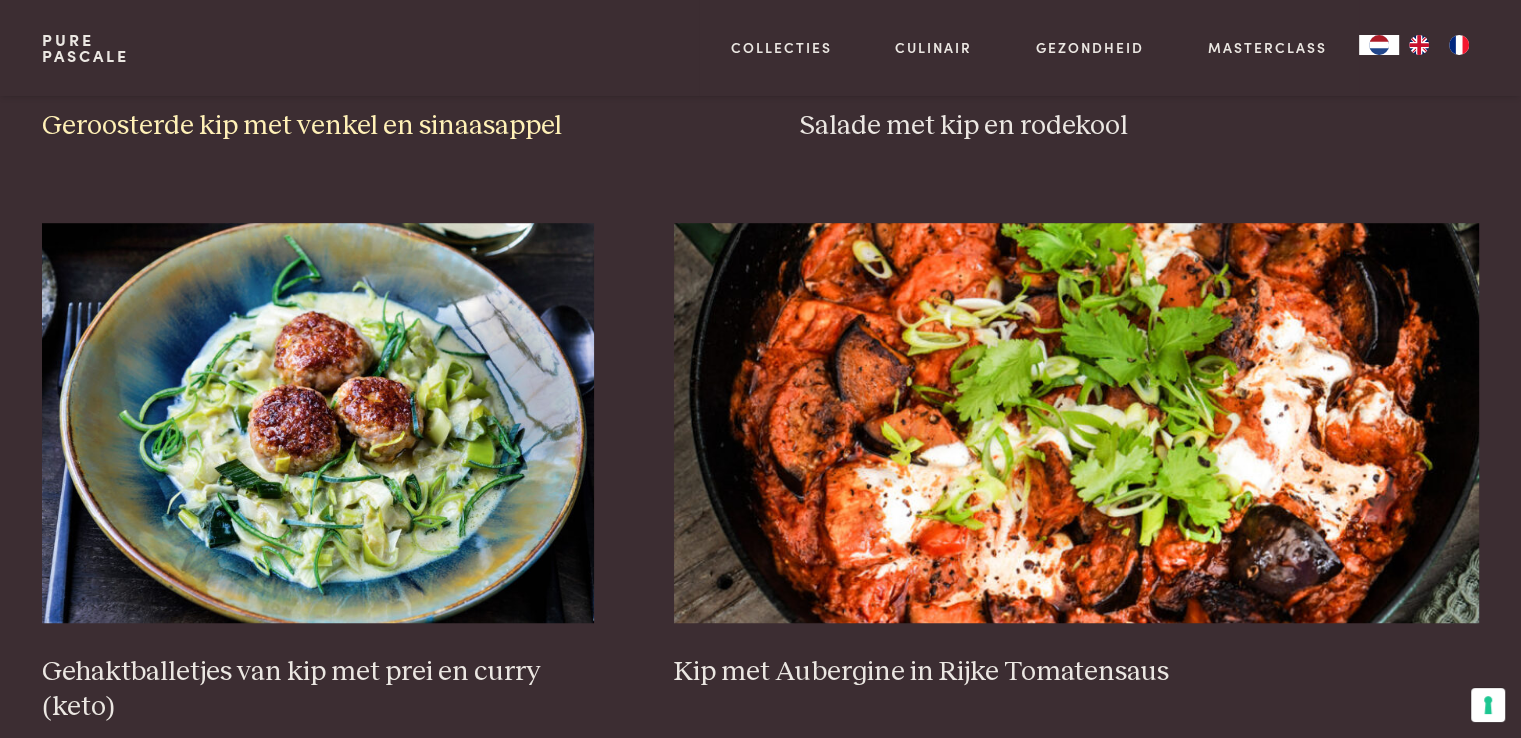 scroll, scrollTop: 1259, scrollLeft: 0, axis: vertical 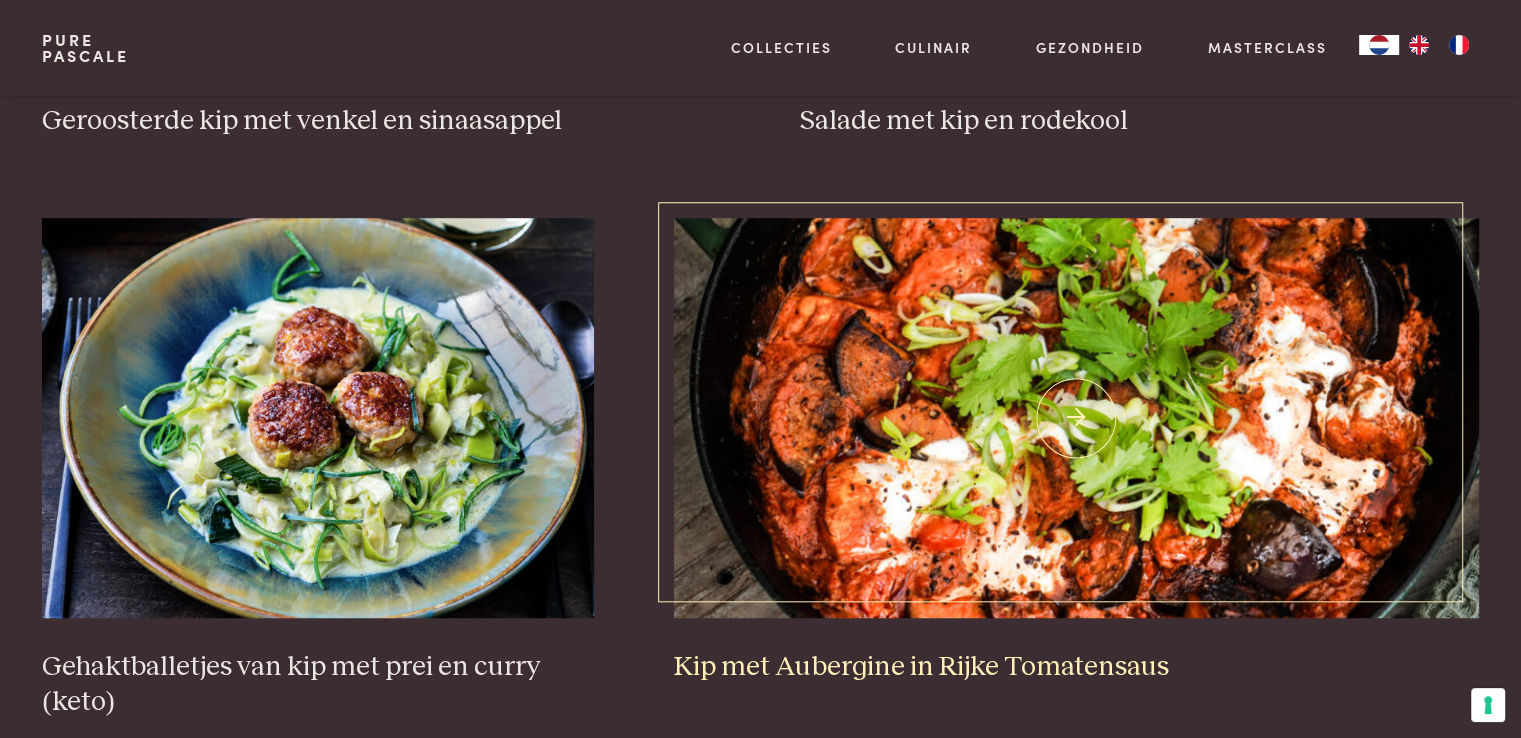 click at bounding box center (1076, 418) 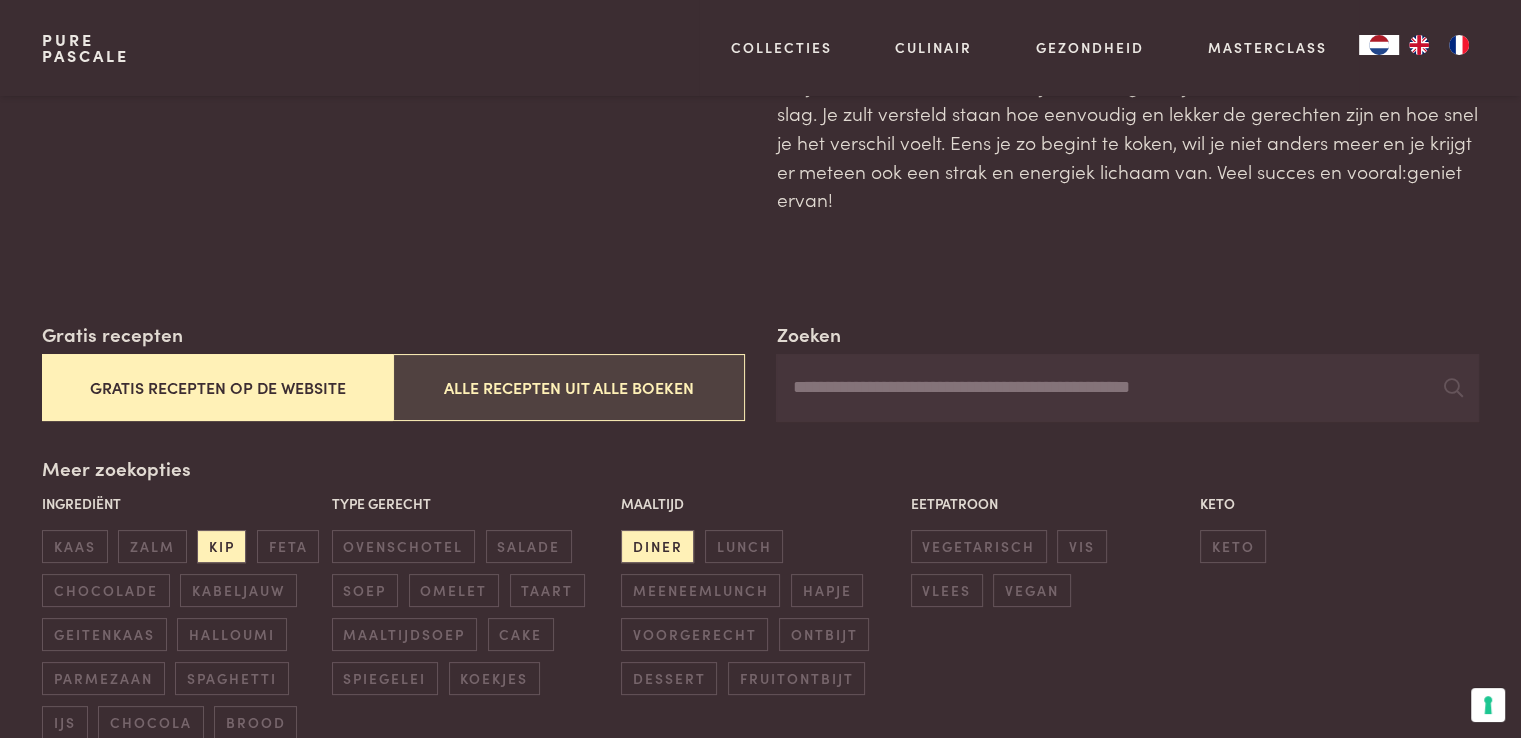 scroll, scrollTop: 0, scrollLeft: 0, axis: both 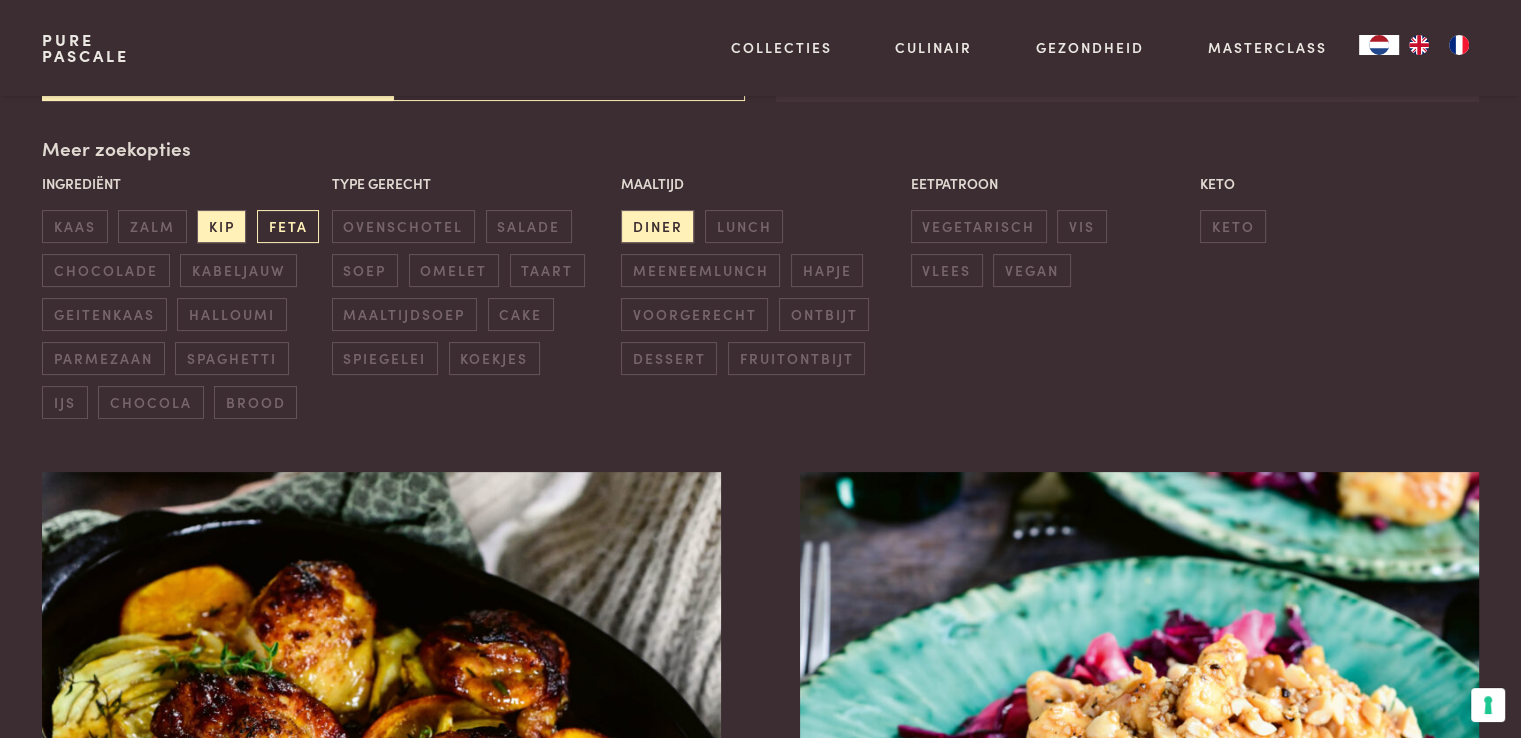 click on "feta" at bounding box center [288, 226] 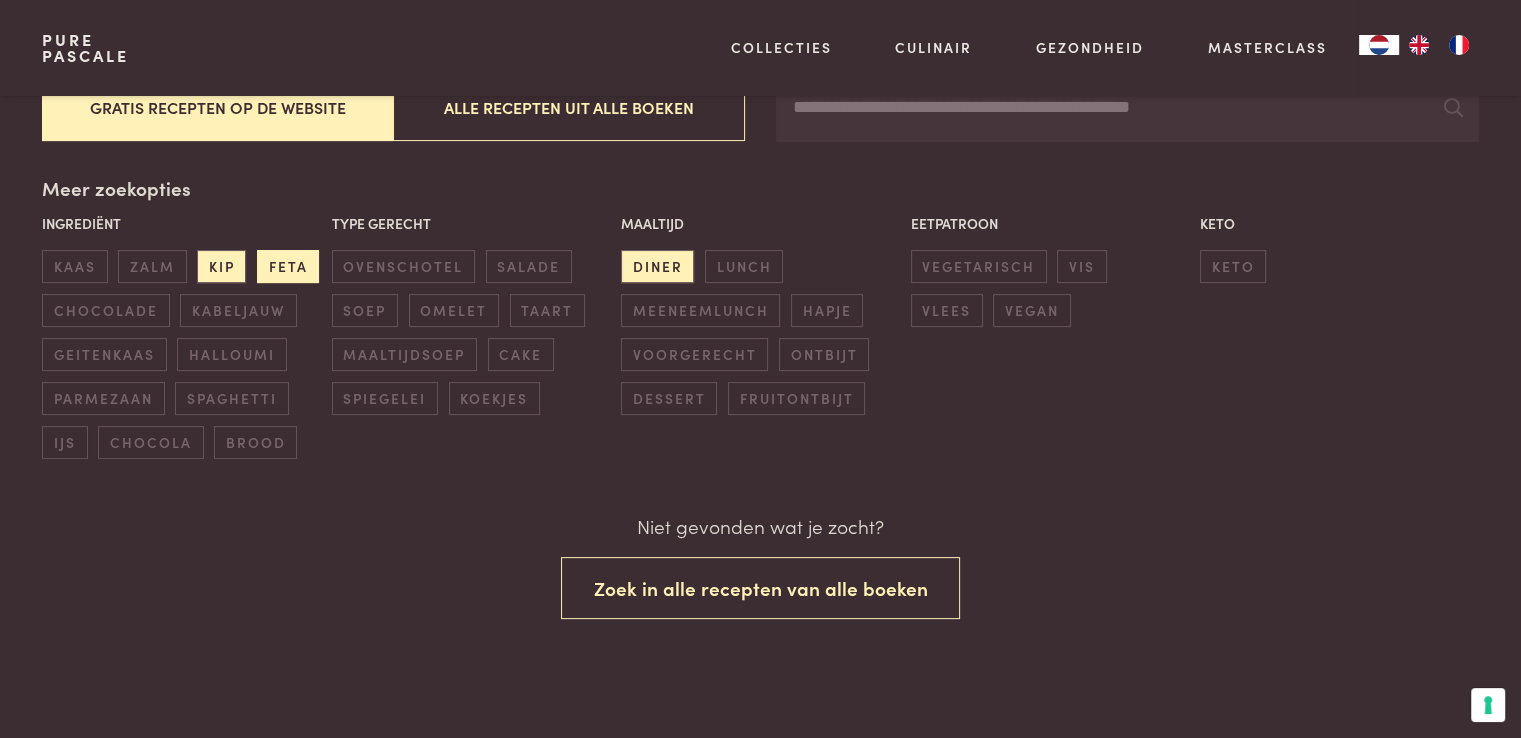 scroll, scrollTop: 418, scrollLeft: 0, axis: vertical 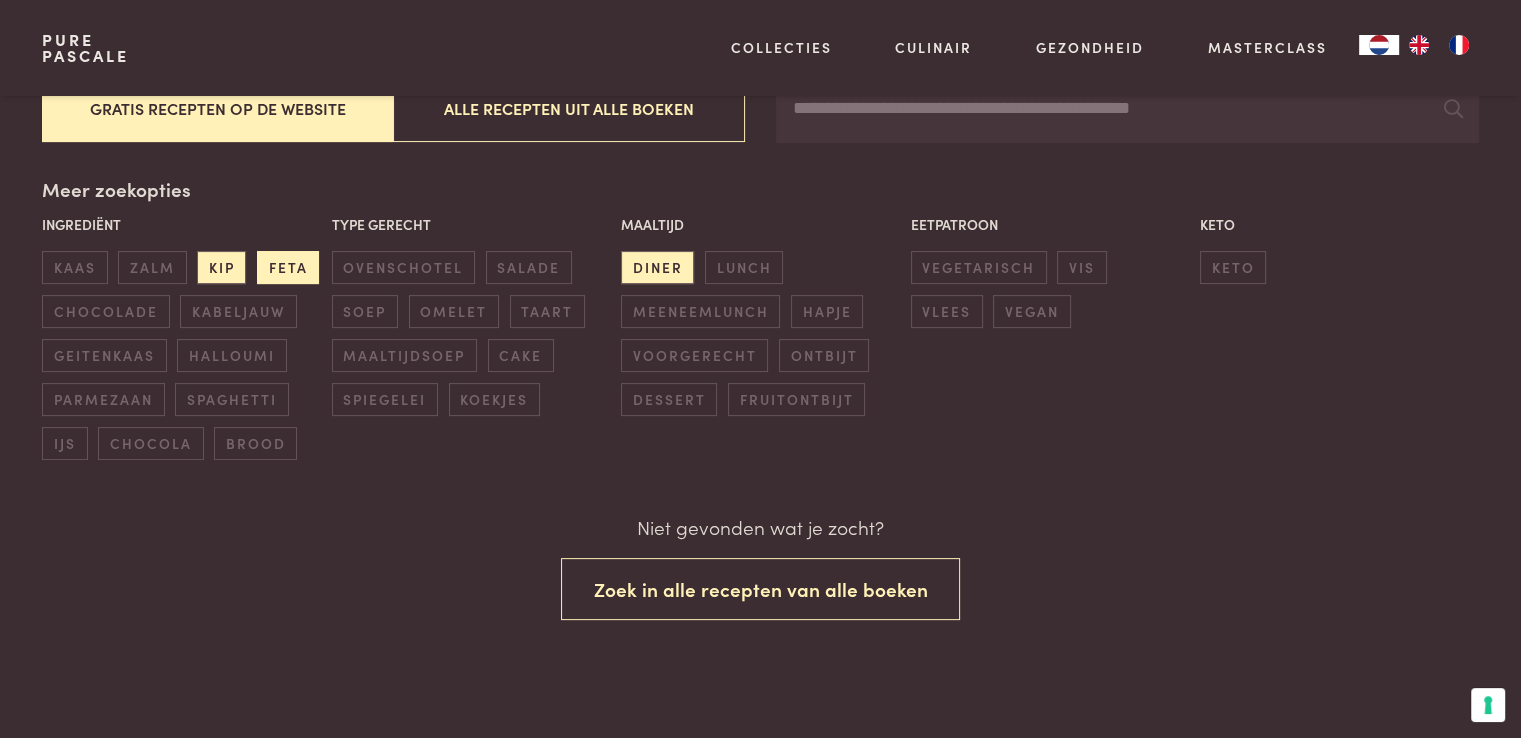 click on "feta" at bounding box center (288, 267) 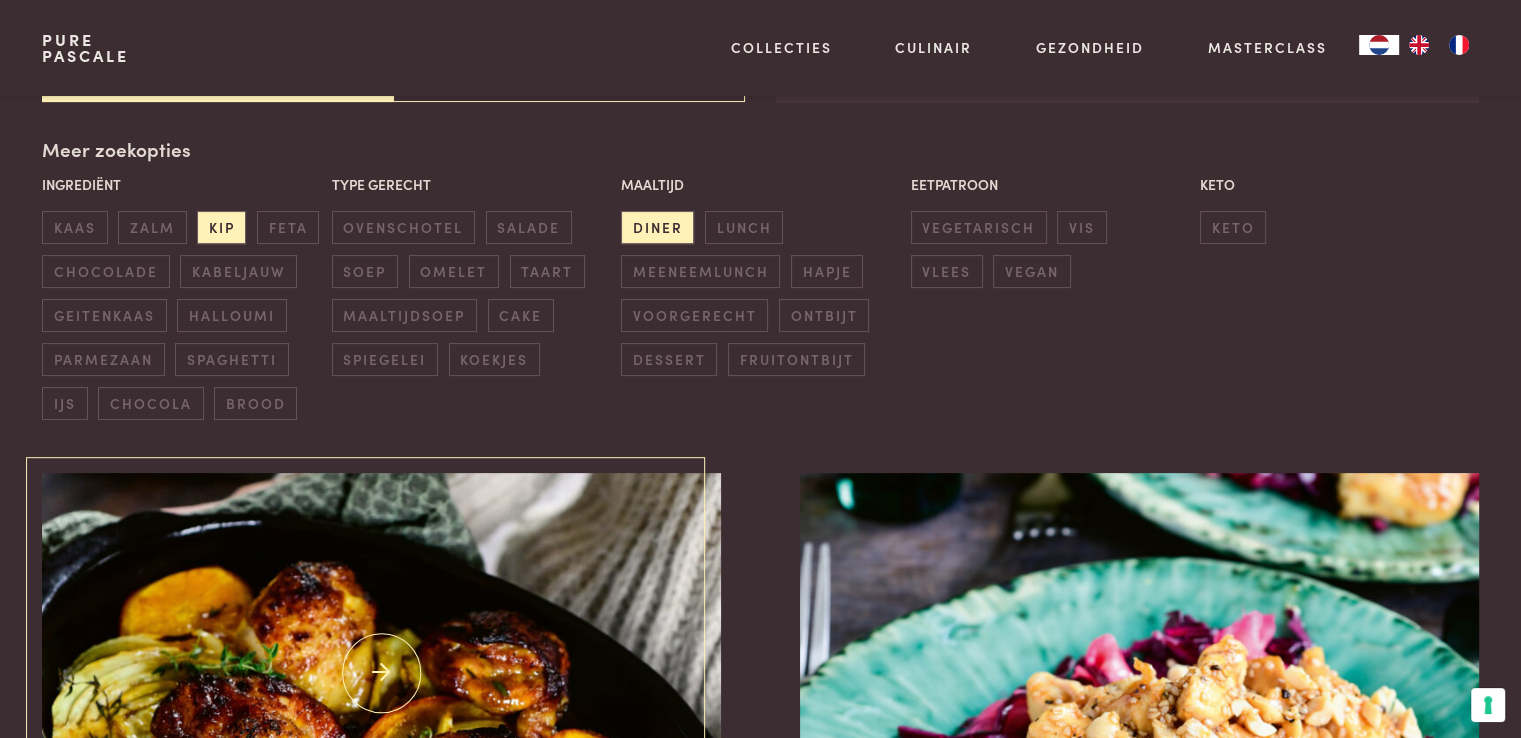 scroll, scrollTop: 459, scrollLeft: 0, axis: vertical 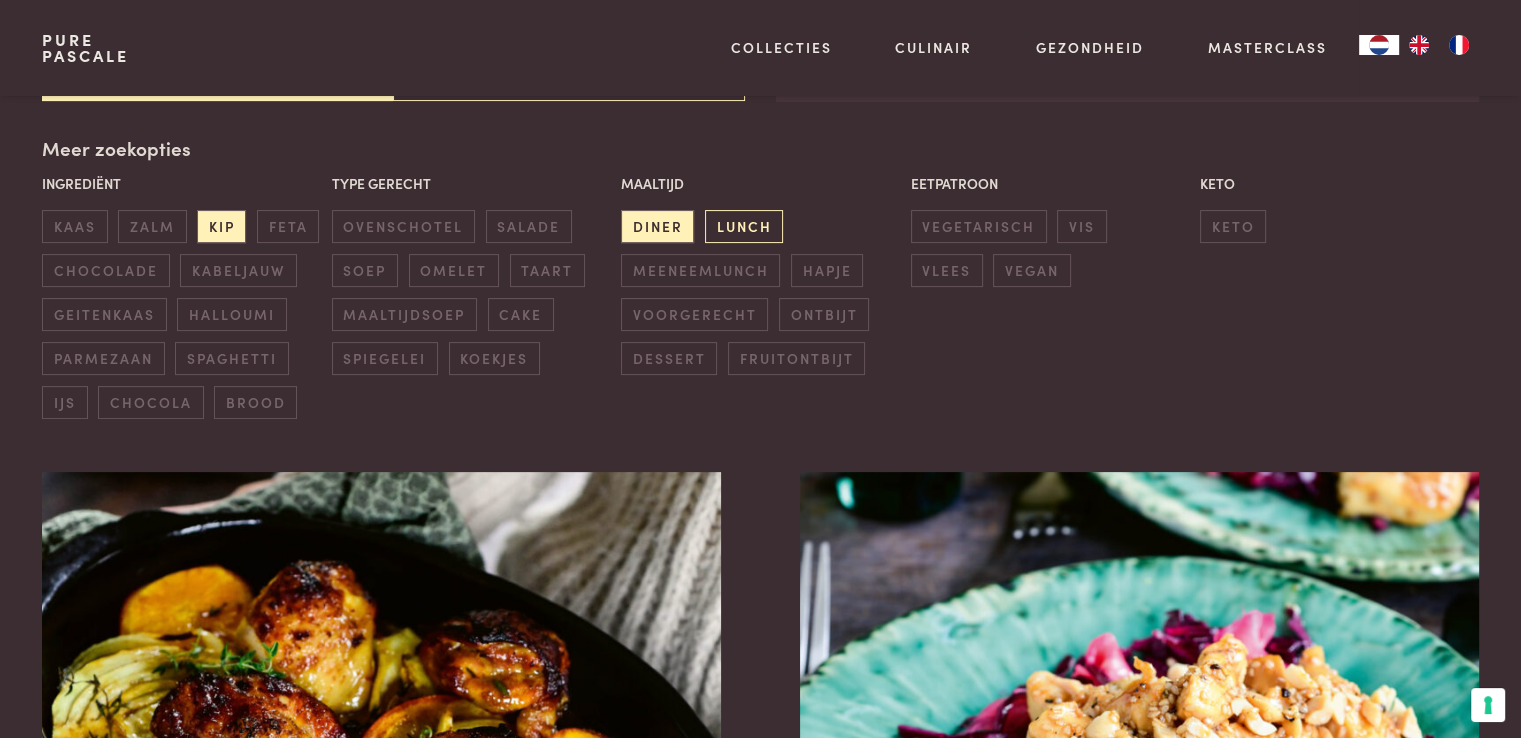 click on "lunch" at bounding box center [744, 226] 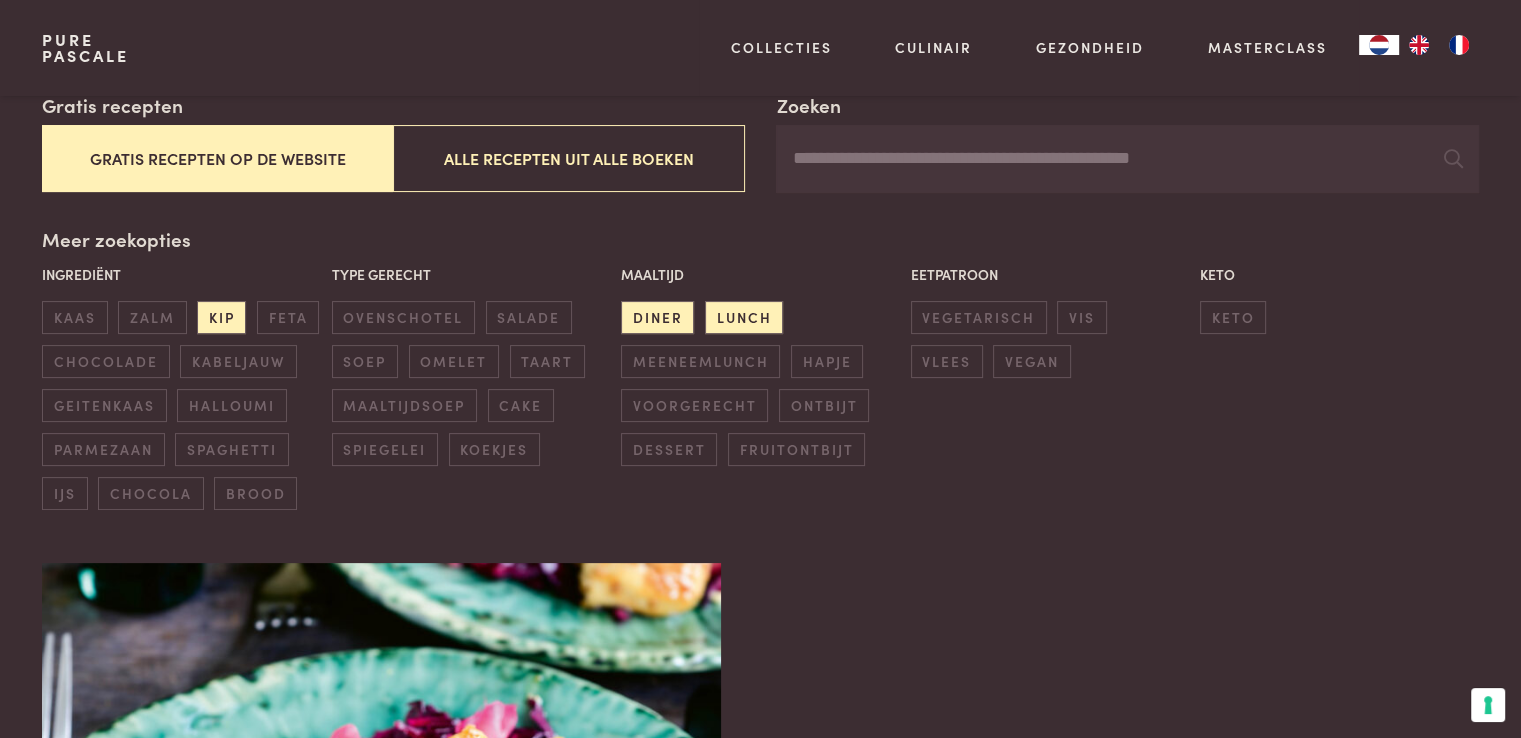 scroll, scrollTop: 359, scrollLeft: 0, axis: vertical 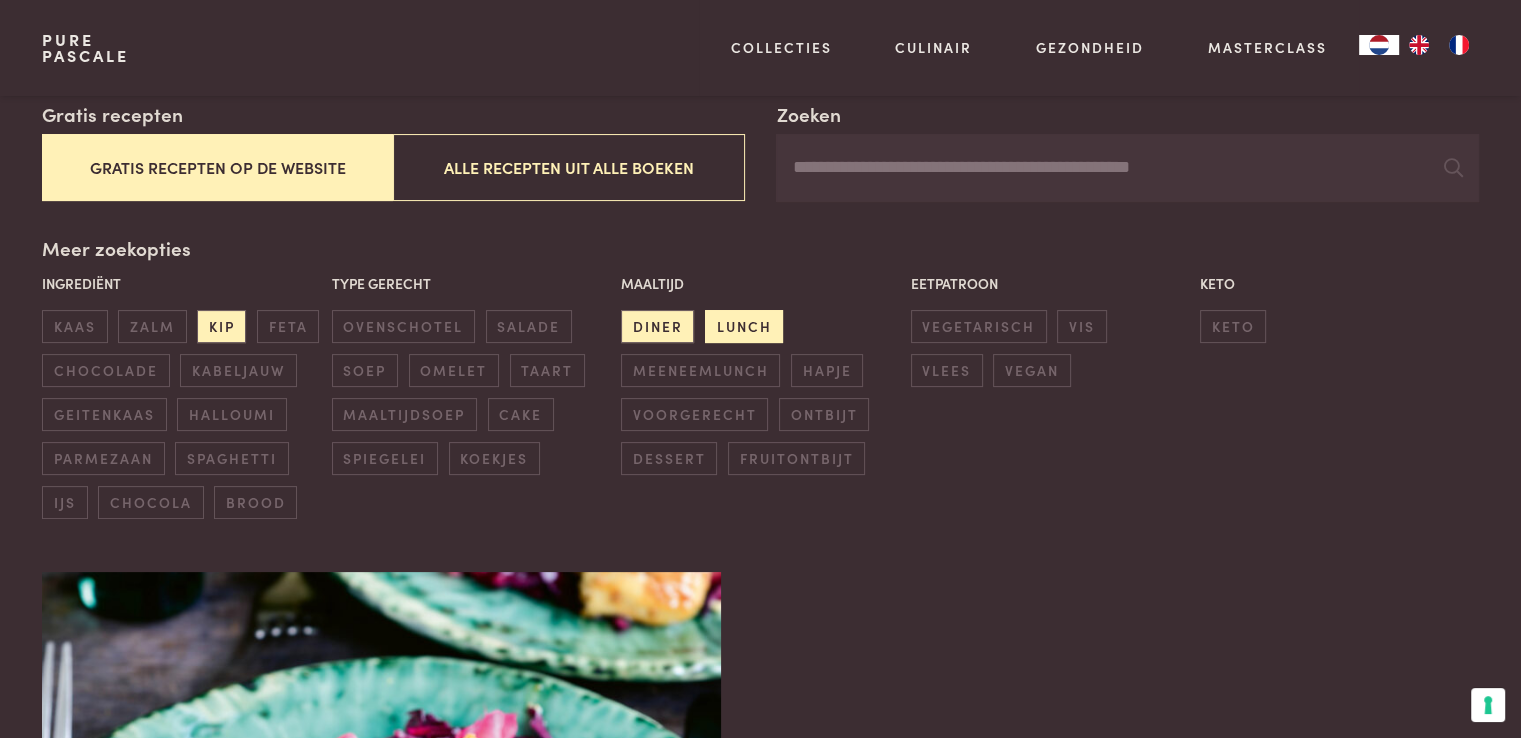 click on "lunch" at bounding box center (744, 326) 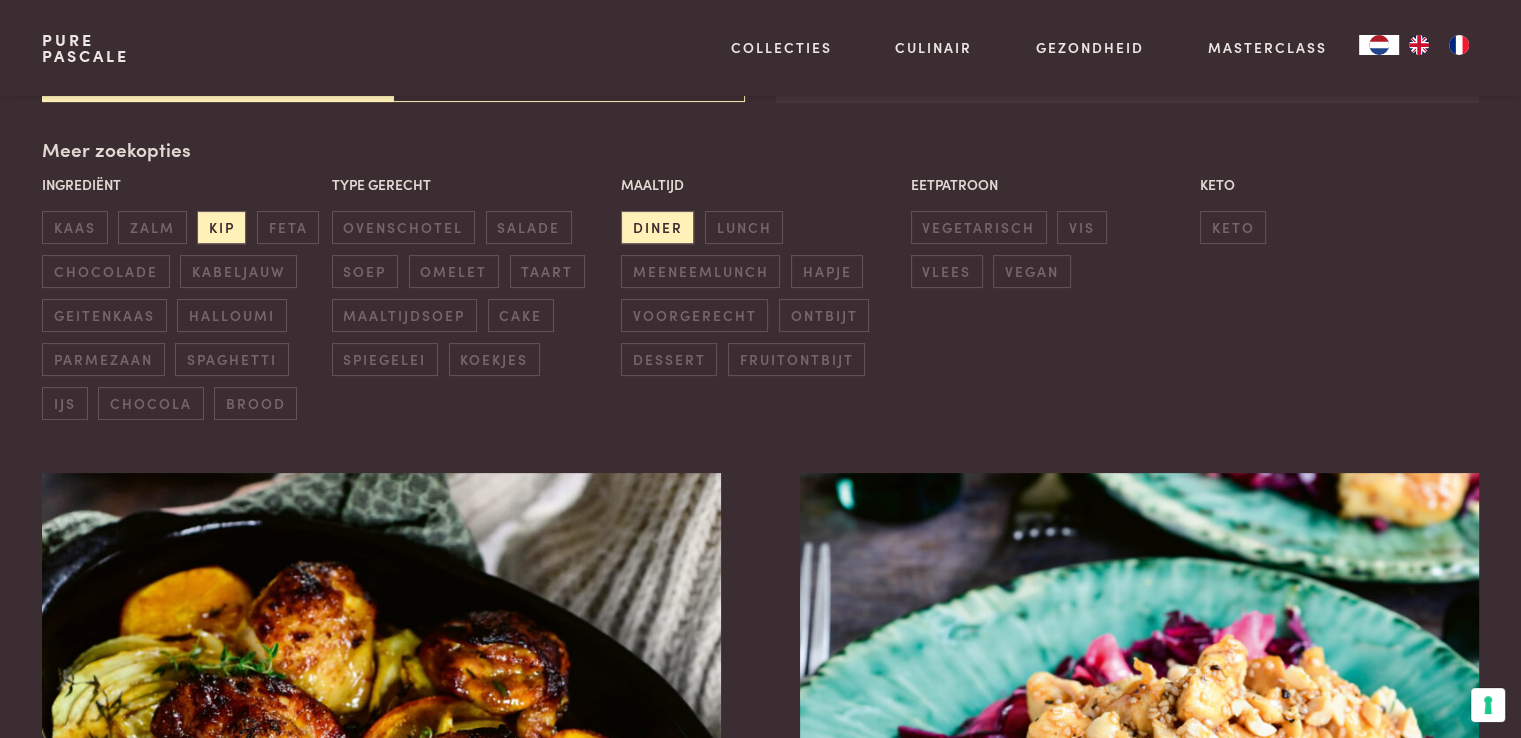 scroll, scrollTop: 459, scrollLeft: 0, axis: vertical 